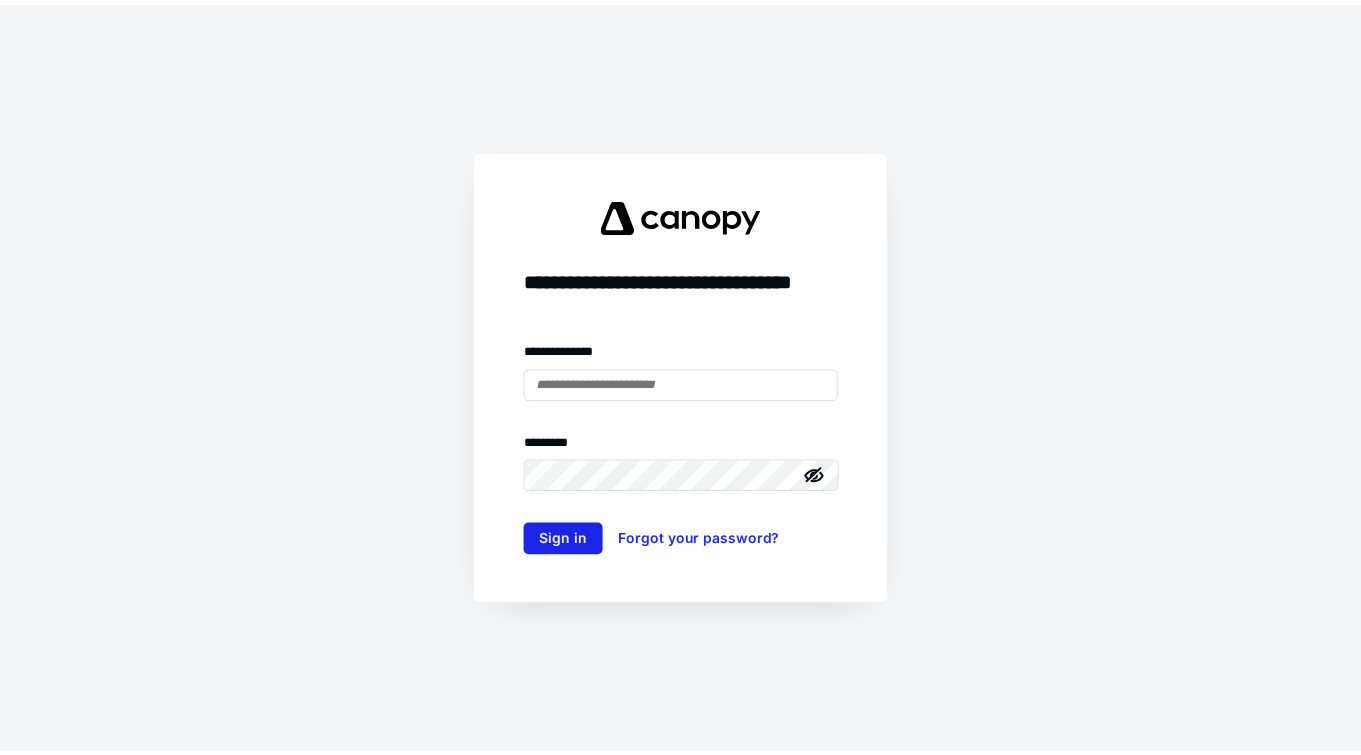 scroll, scrollTop: 0, scrollLeft: 0, axis: both 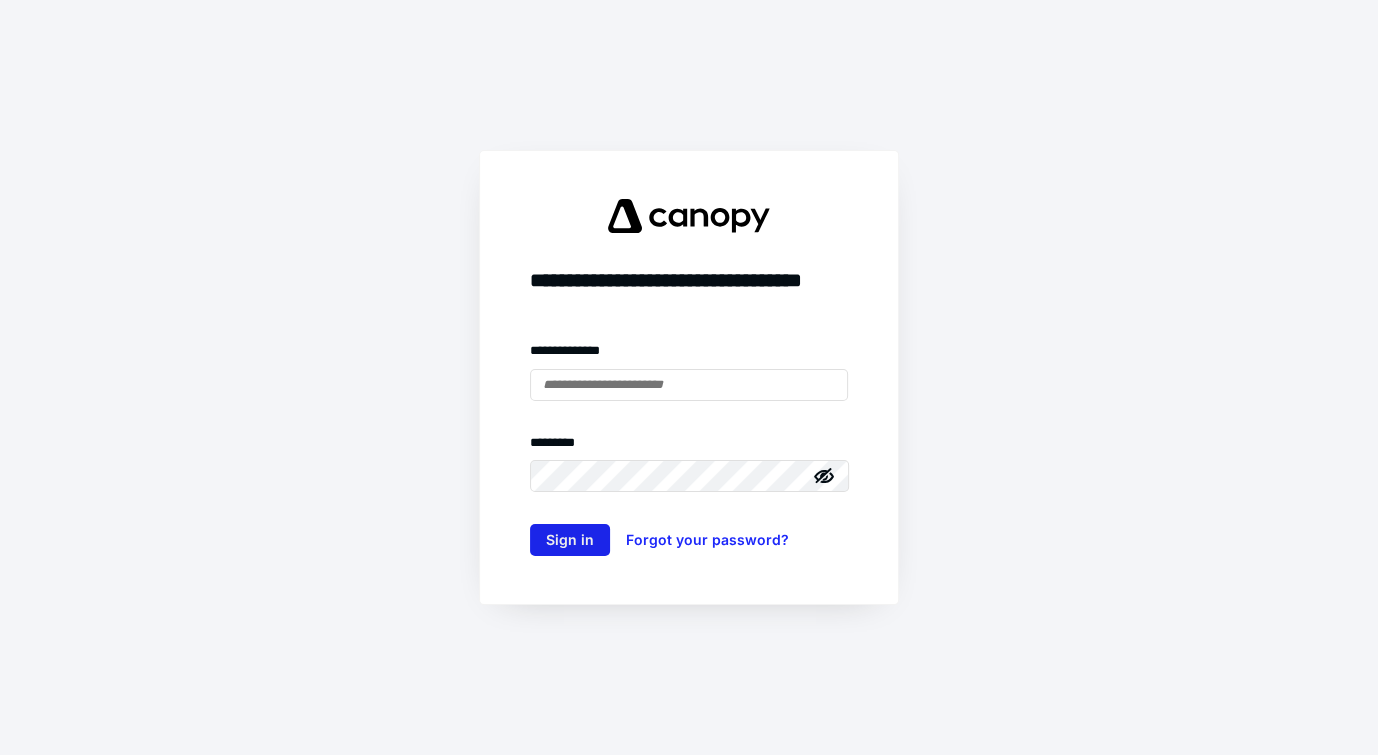 type on "**********" 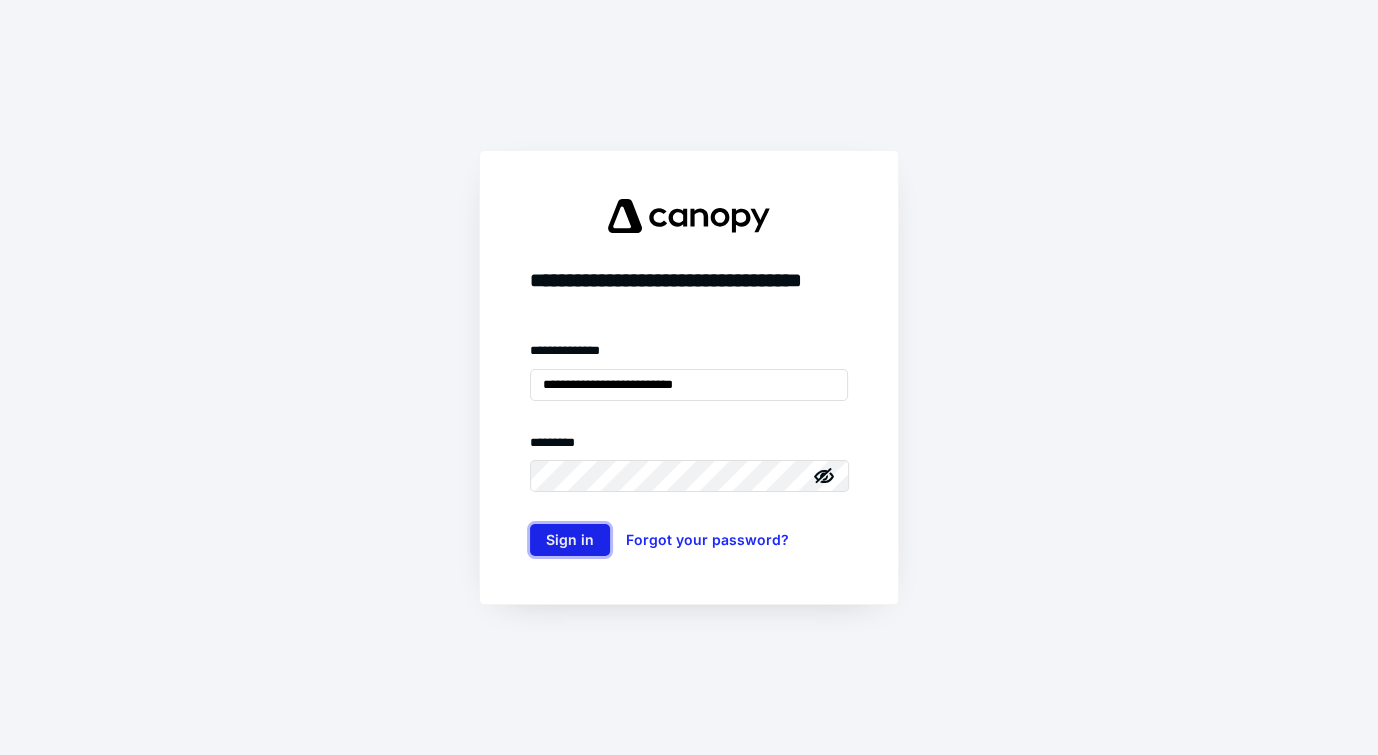 click on "Sign in" at bounding box center [570, 540] 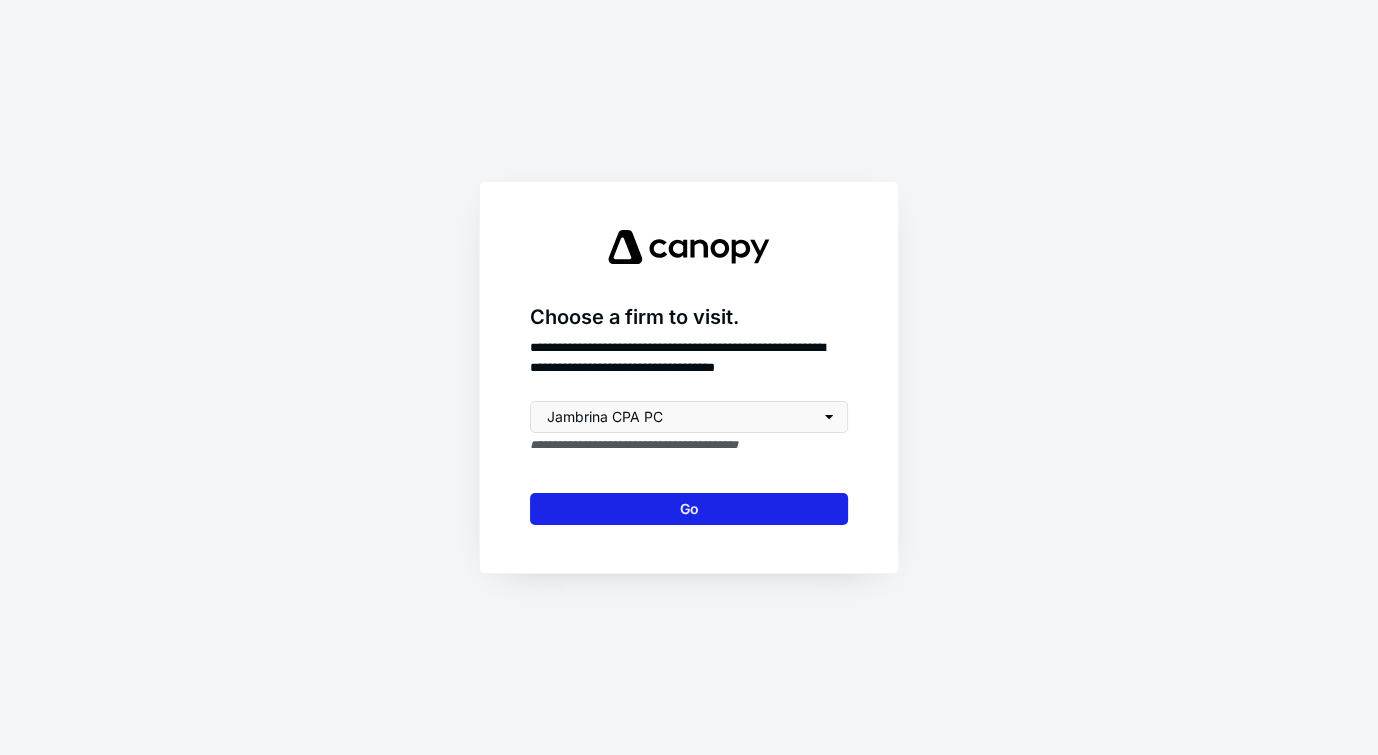 click on "Go" at bounding box center (689, 509) 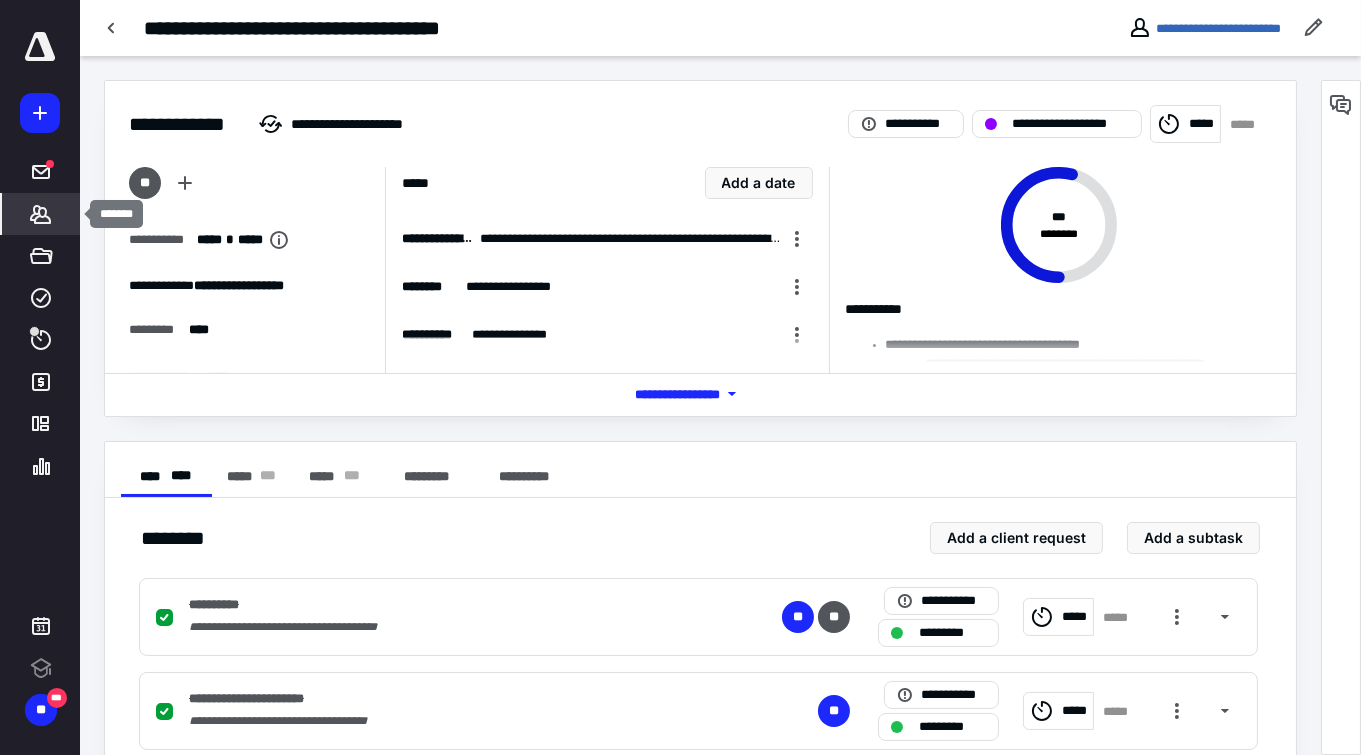 click 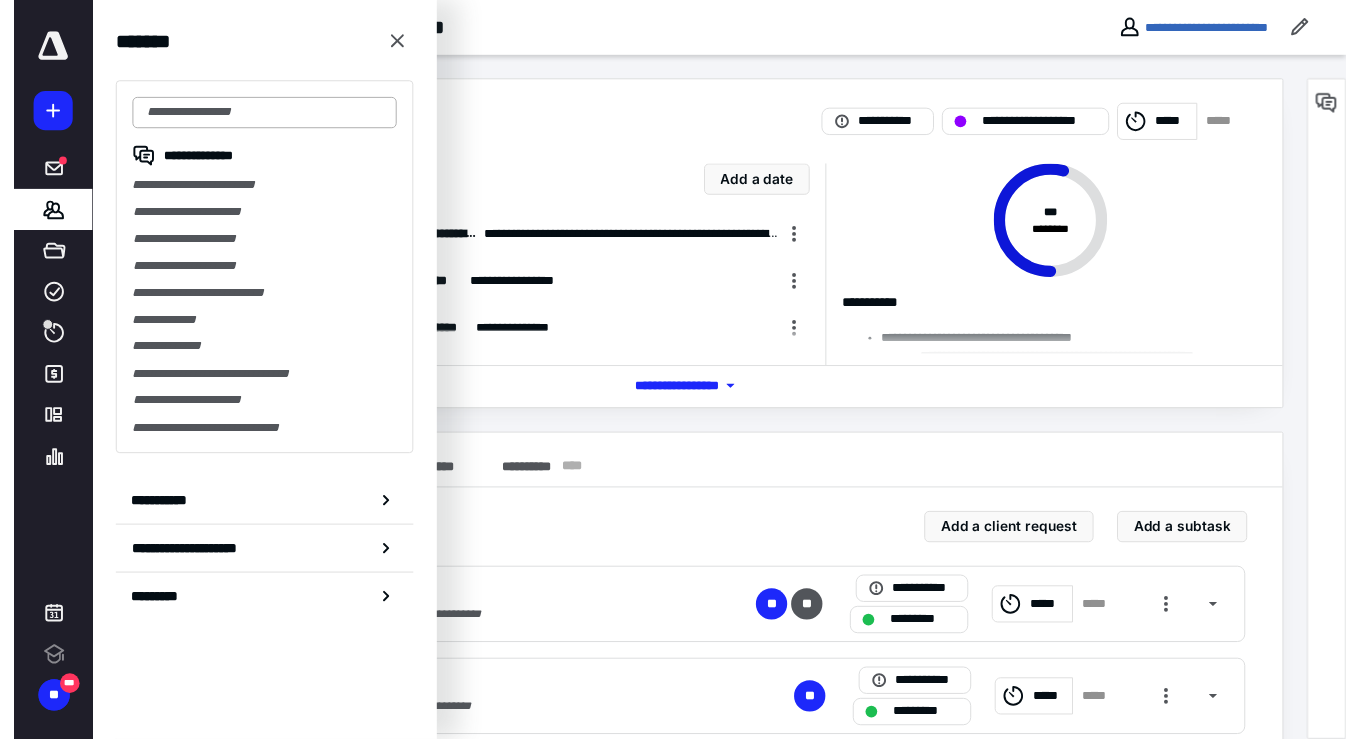 scroll, scrollTop: 0, scrollLeft: 0, axis: both 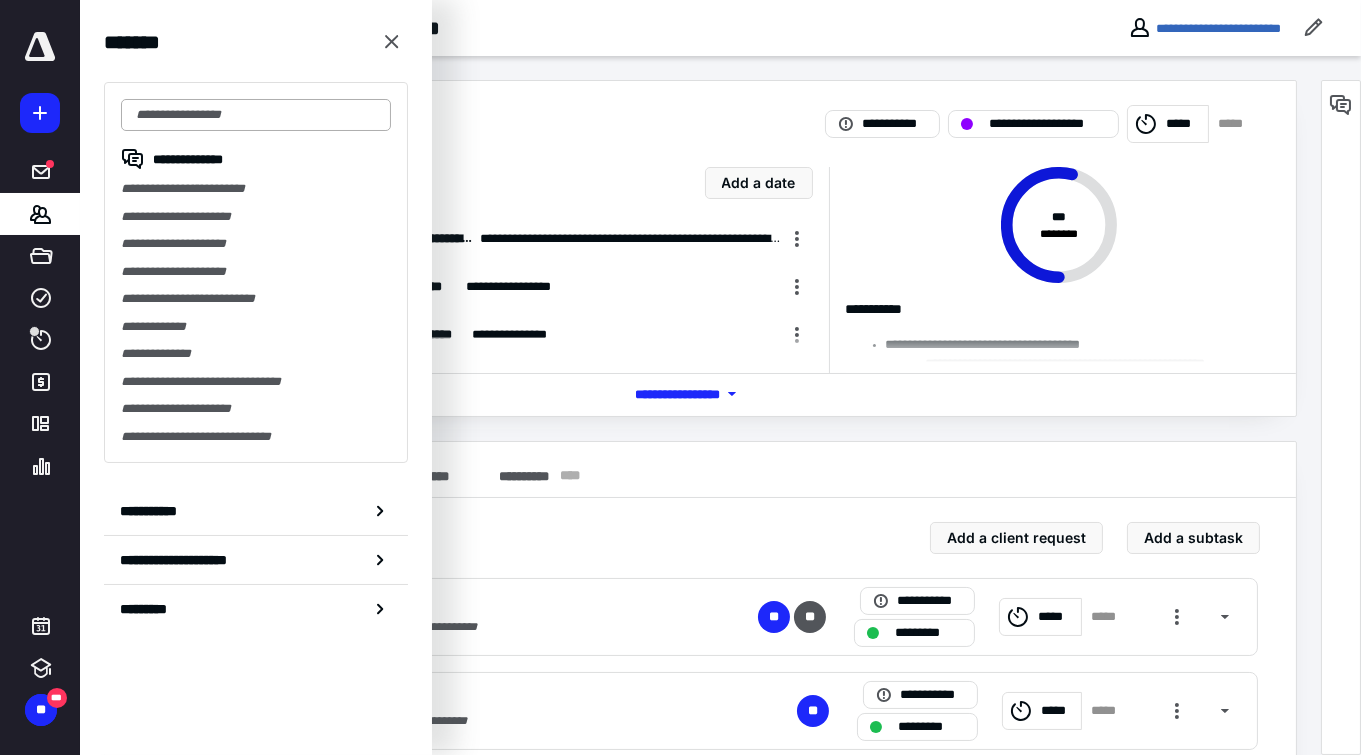 click at bounding box center (256, 115) 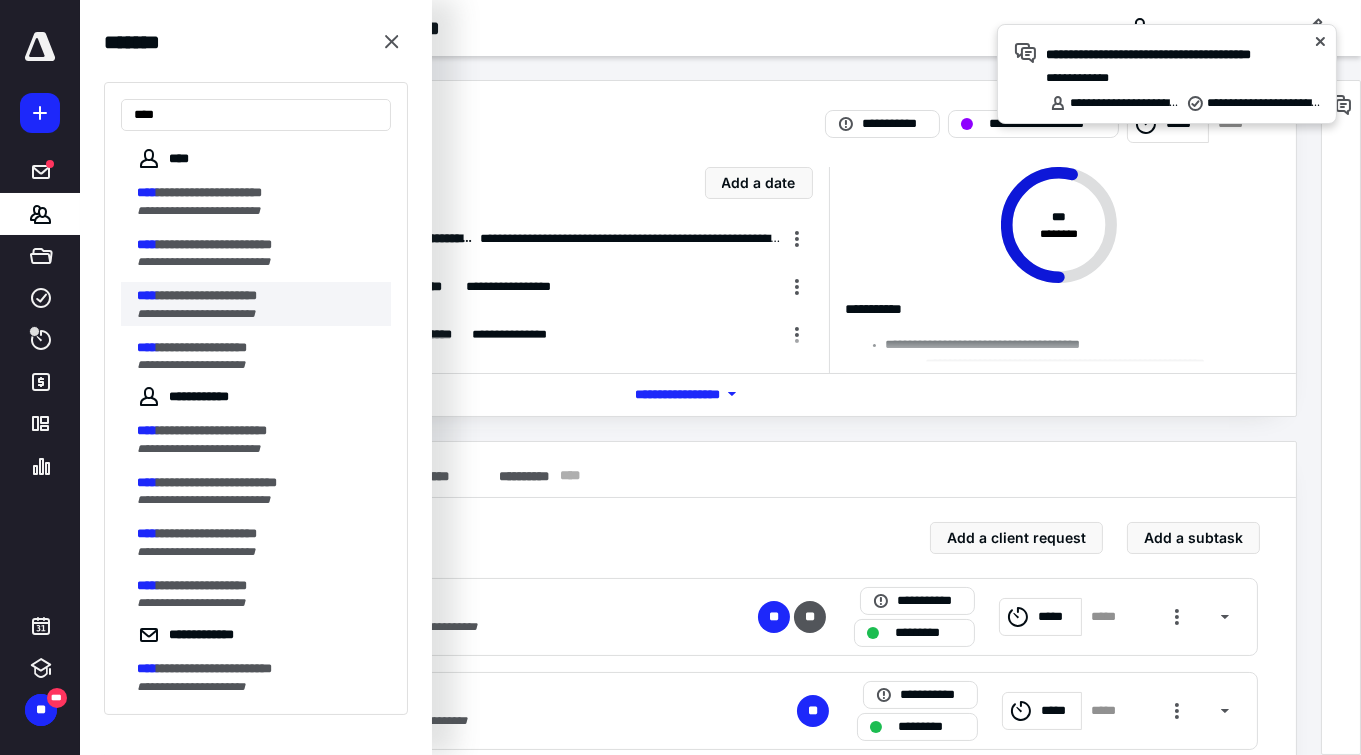 type on "****" 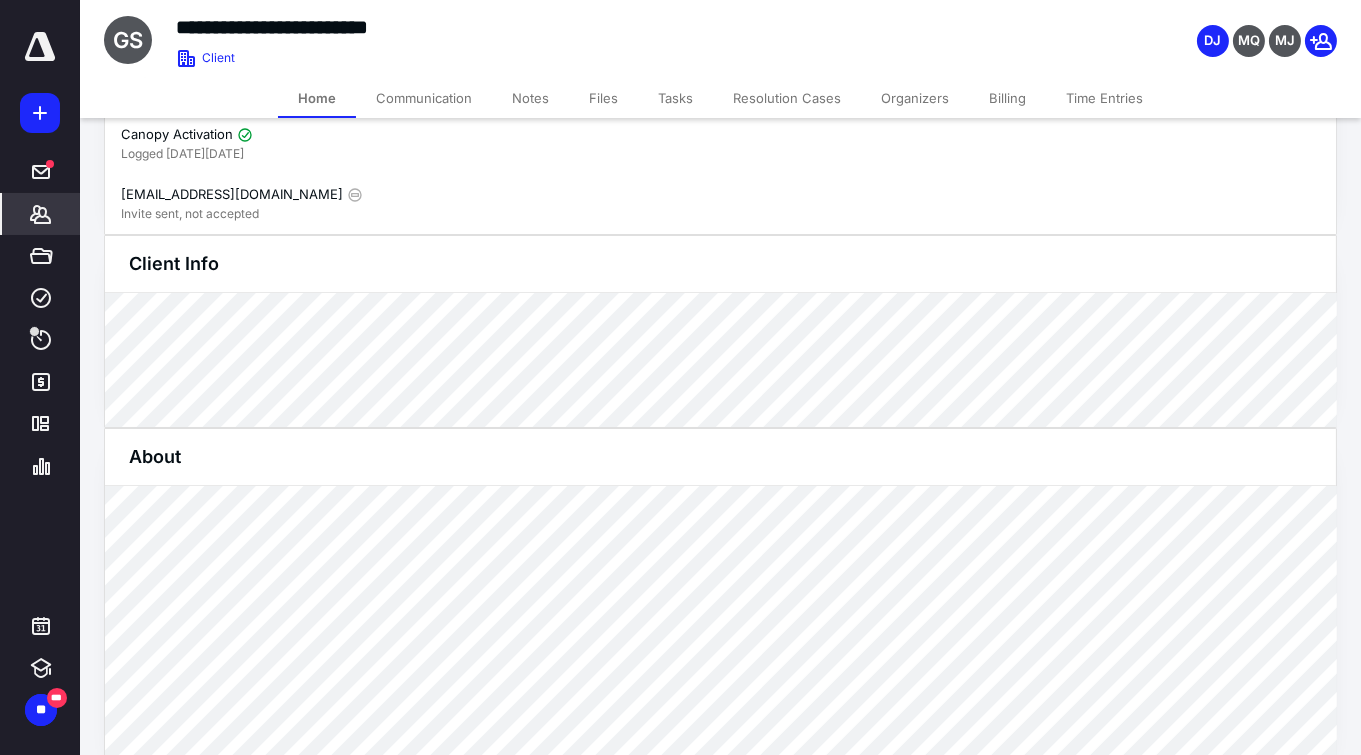 click on "Tasks" at bounding box center (675, 98) 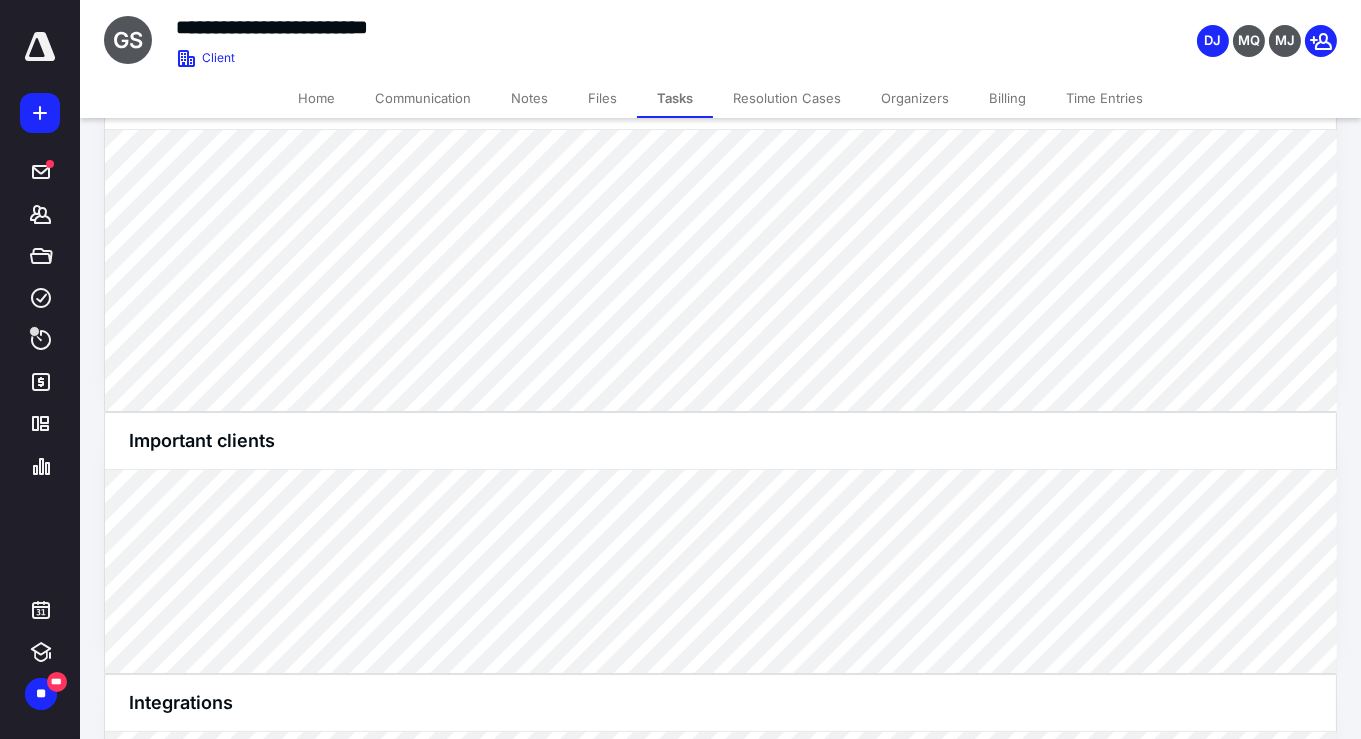 scroll, scrollTop: 0, scrollLeft: 0, axis: both 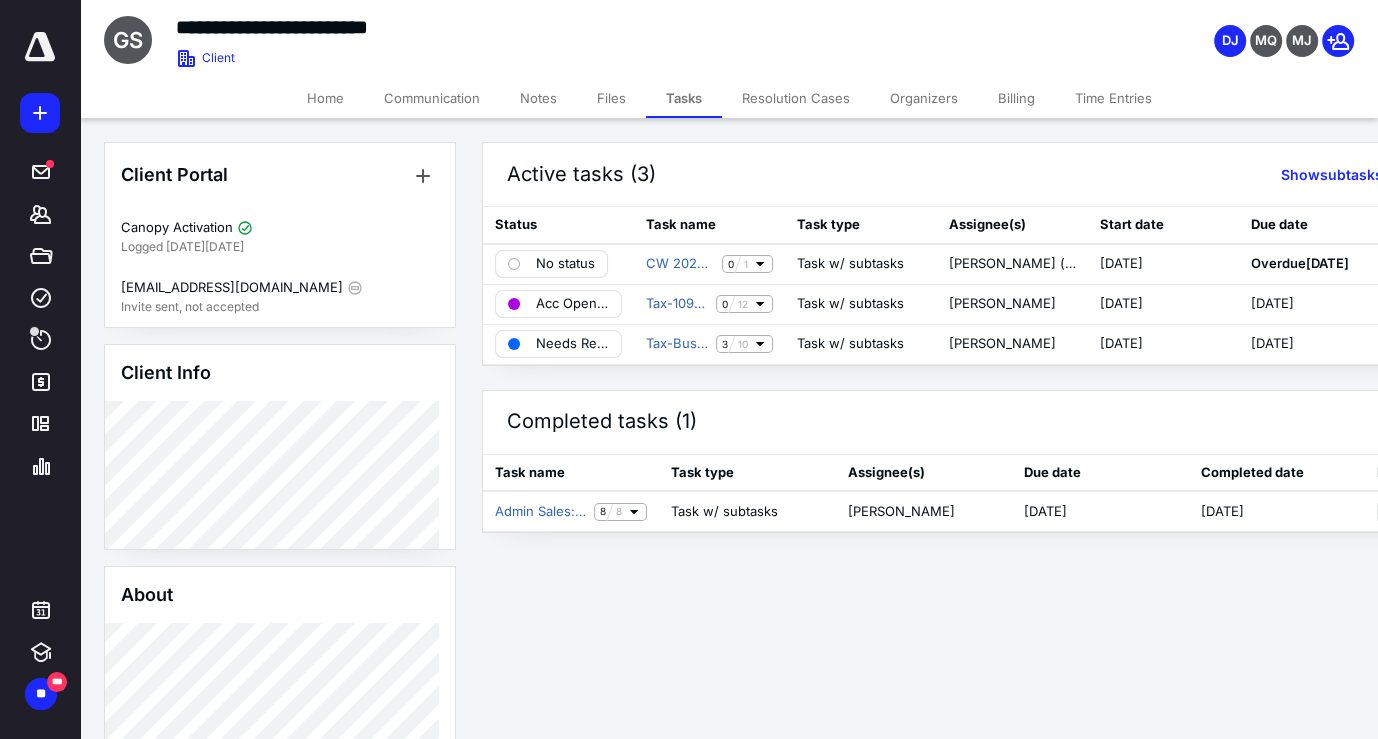 click on "**********" at bounding box center (689, 369) 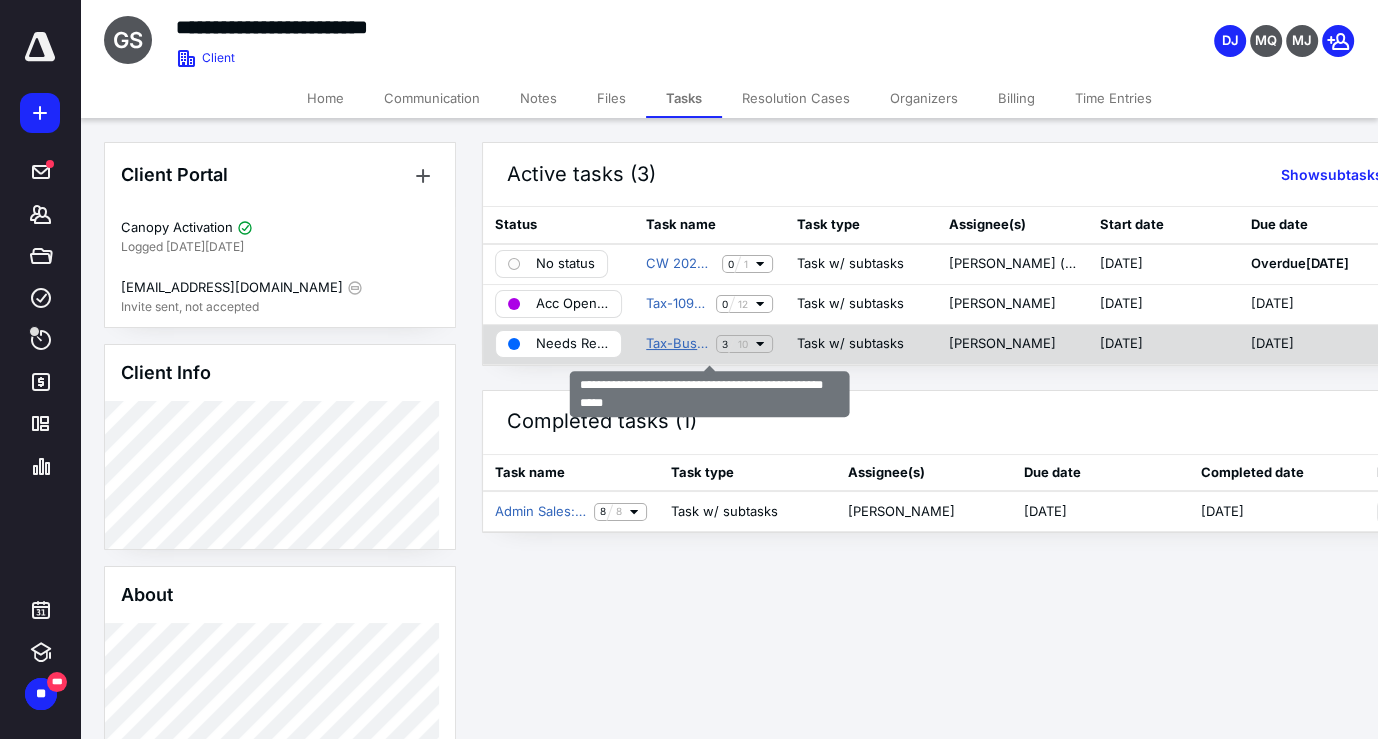 click on "Tax-Bus.: Misc Serv. - Form W-8 BEN-E YEAR [2025]] - OT" at bounding box center (677, 344) 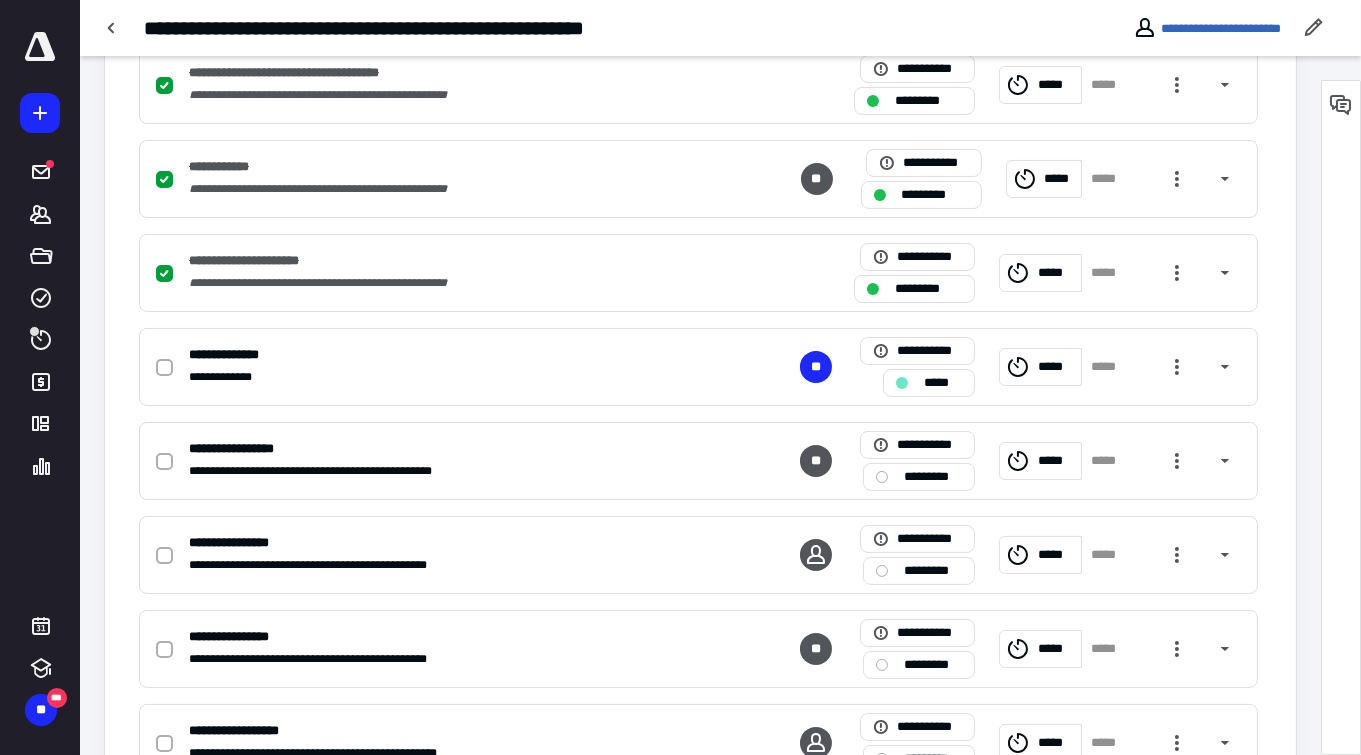 scroll, scrollTop: 555, scrollLeft: 0, axis: vertical 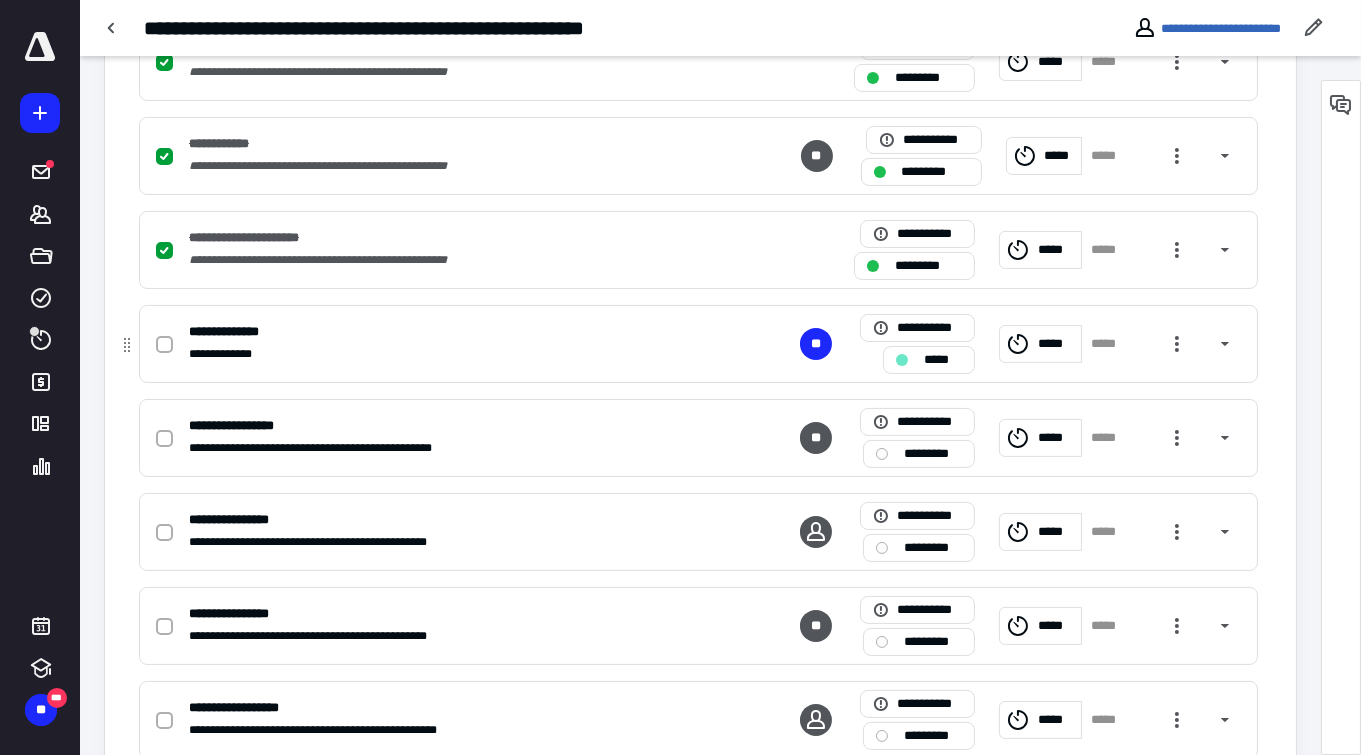 click on "*****" at bounding box center (1040, 344) 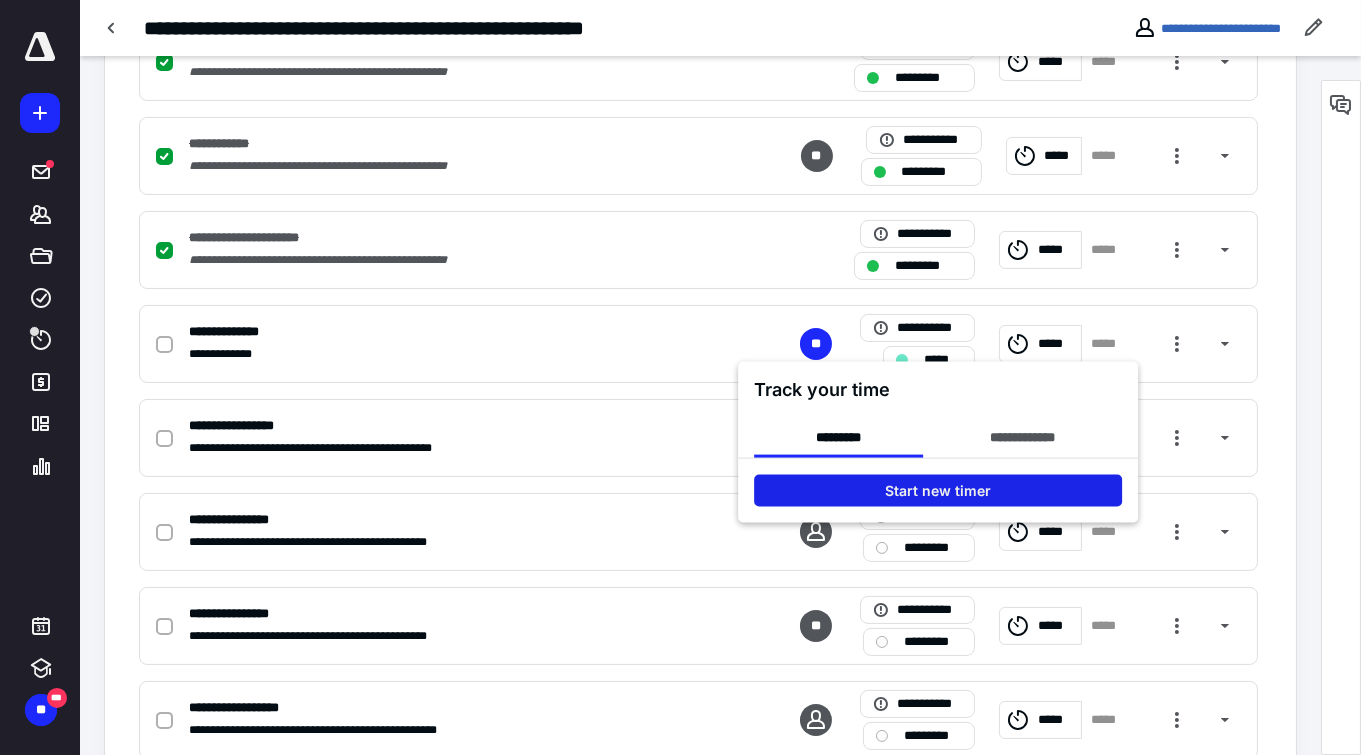 click on "Start new timer" at bounding box center (938, 491) 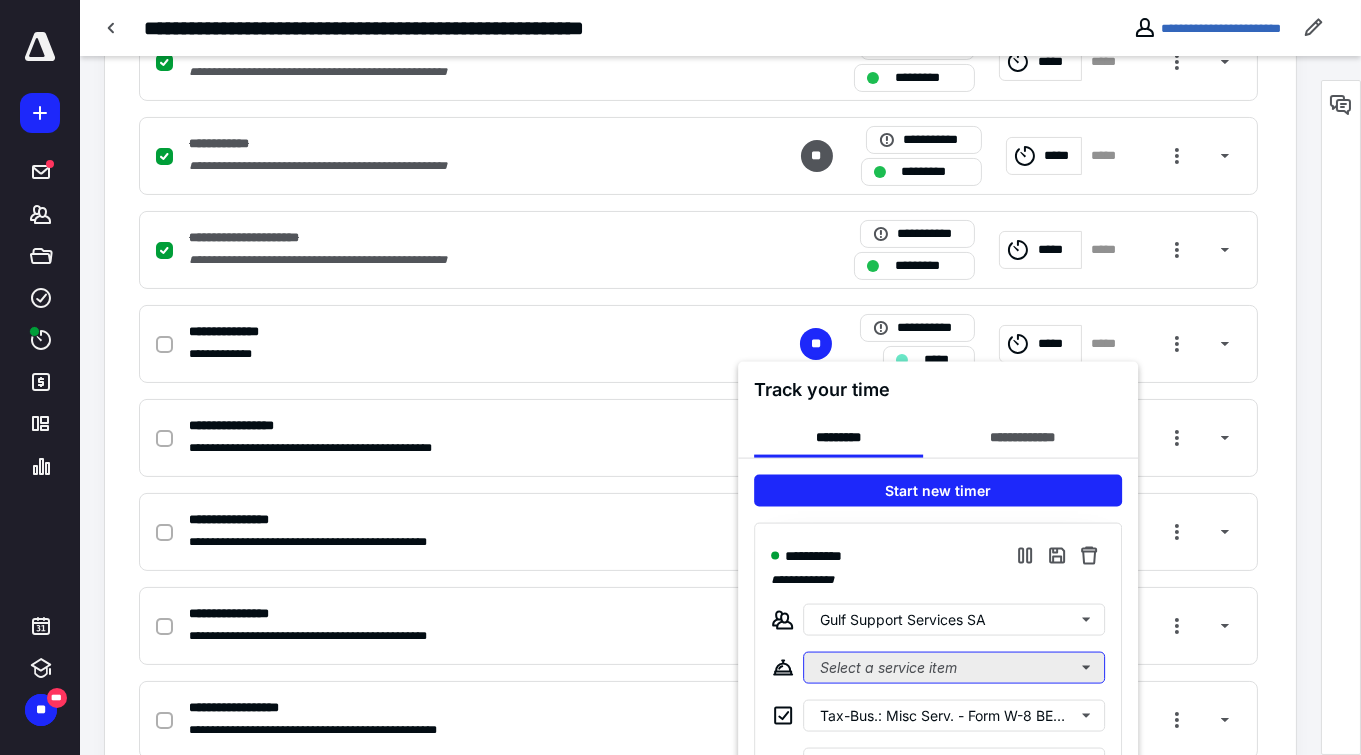 click on "Select a service item" at bounding box center [954, 668] 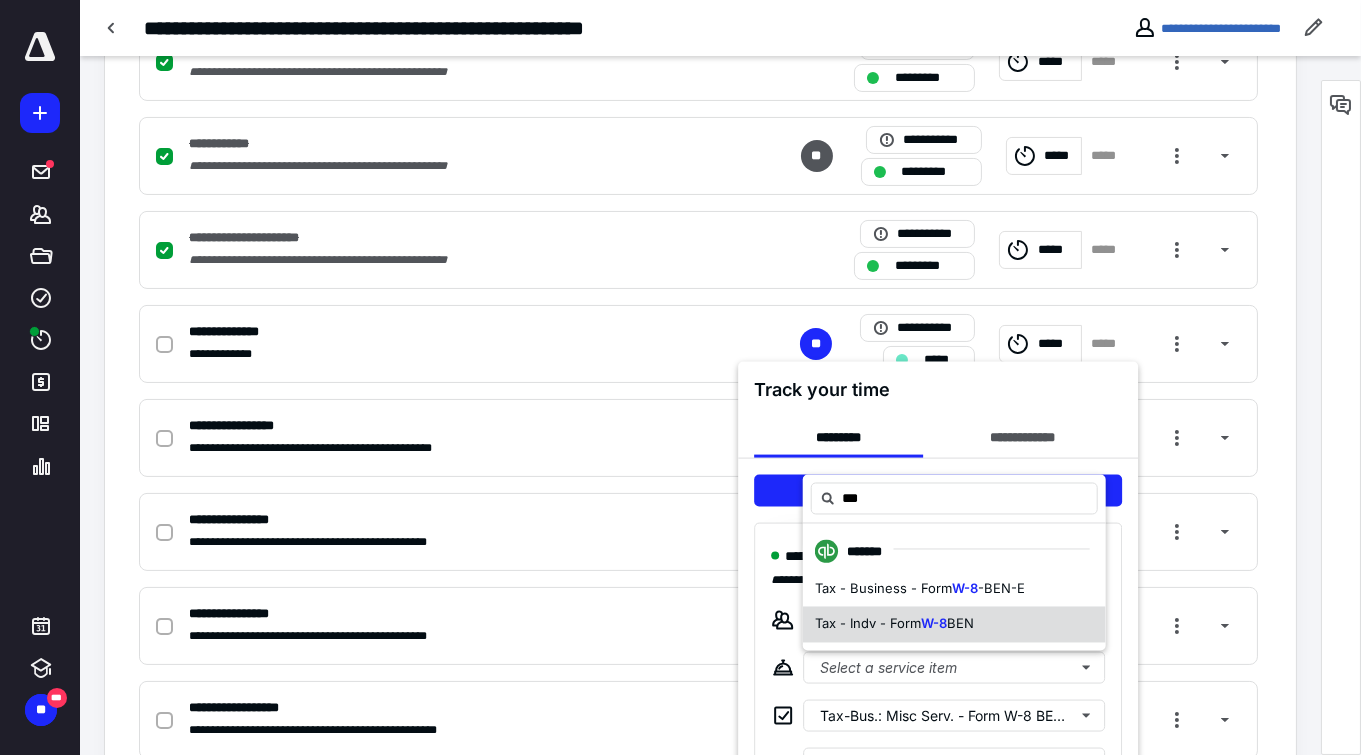 click on "W-8" at bounding box center (934, 624) 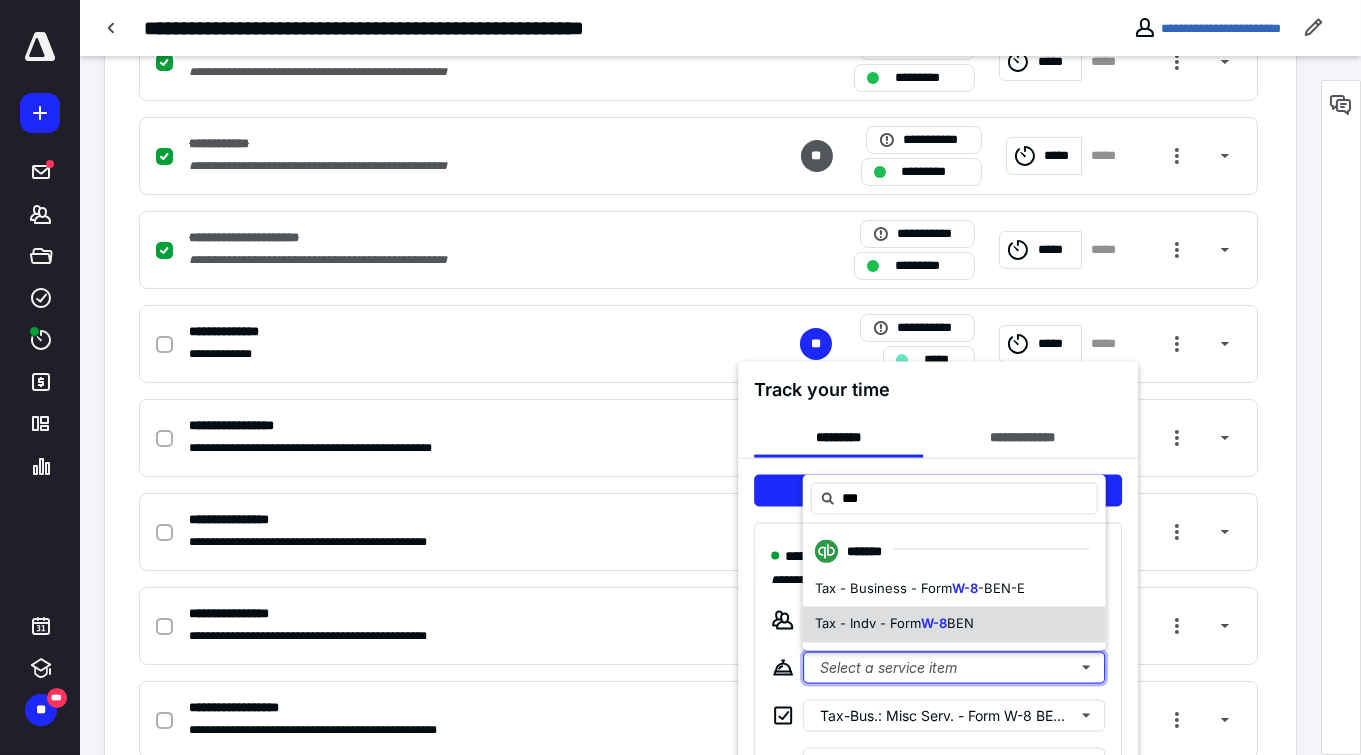 type 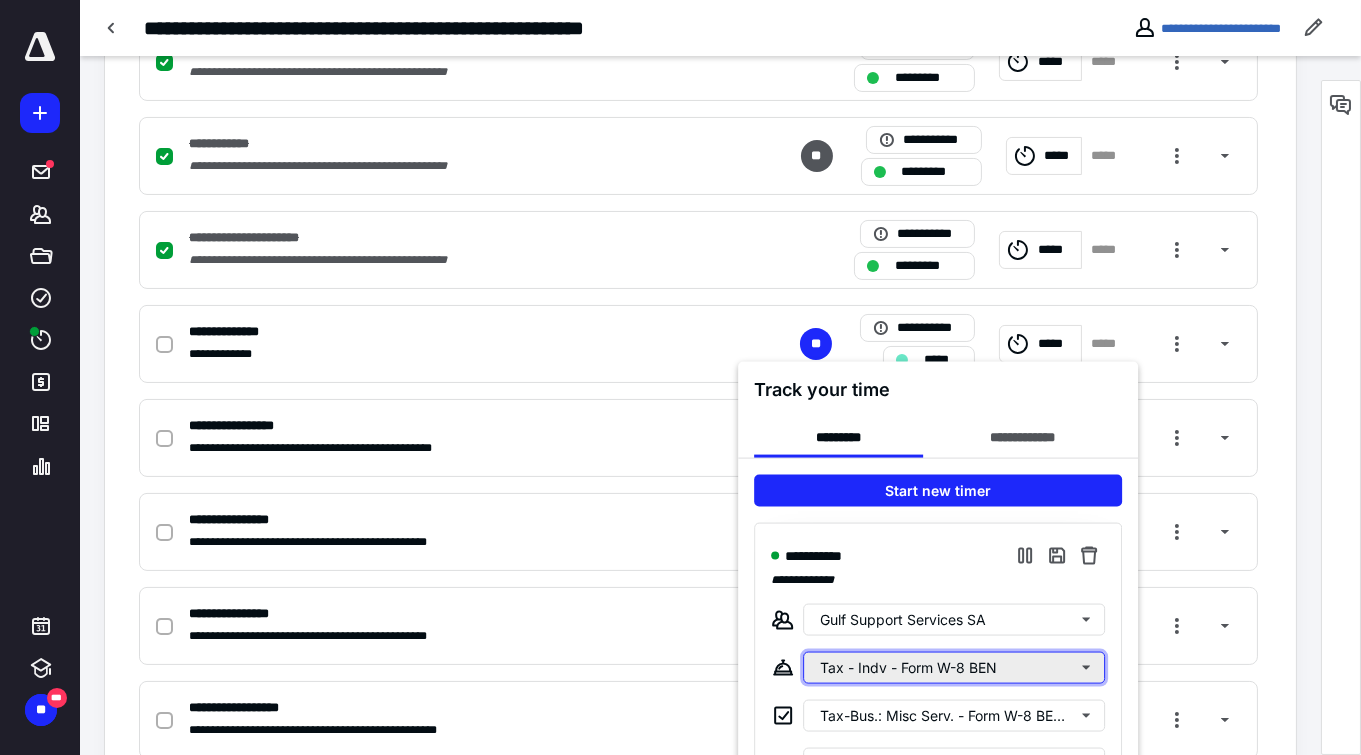 click on "Tax - Indv - Form W-8 BEN" at bounding box center [954, 668] 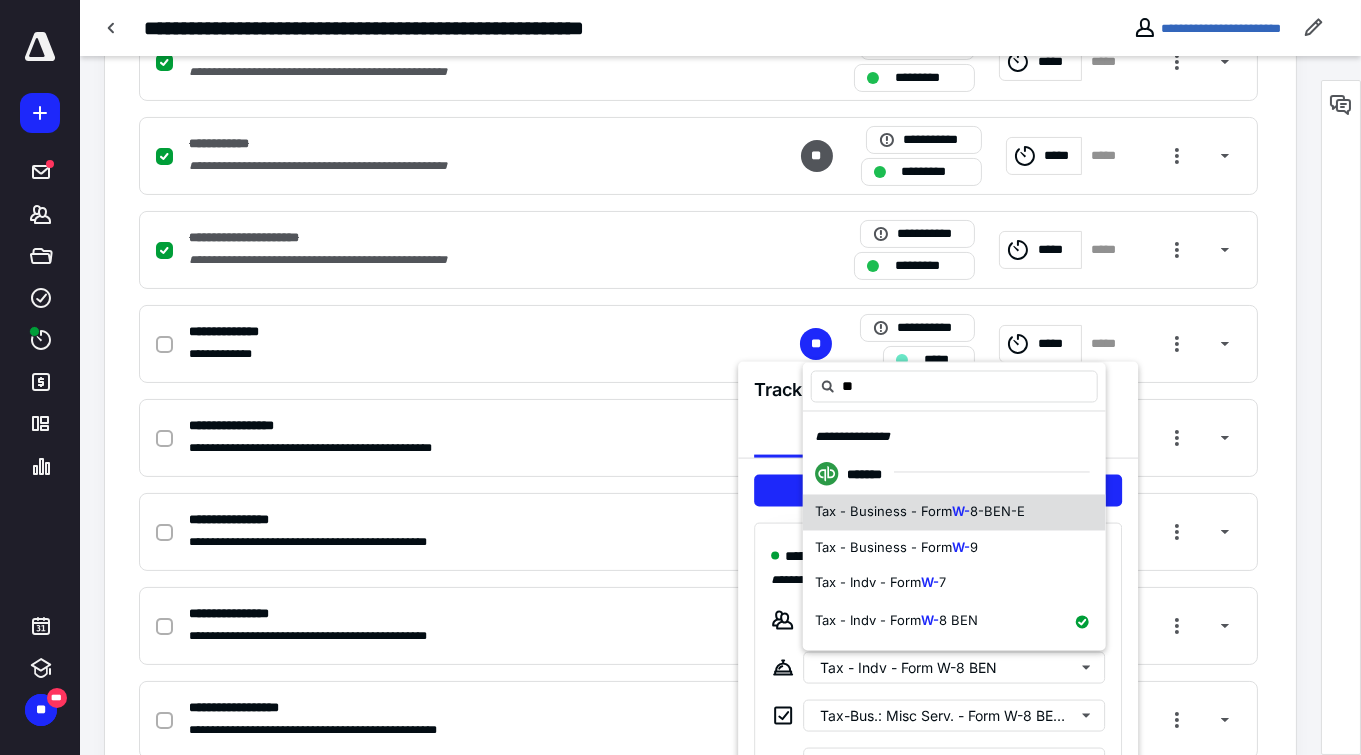 click on "8-BEN-E" at bounding box center [997, 512] 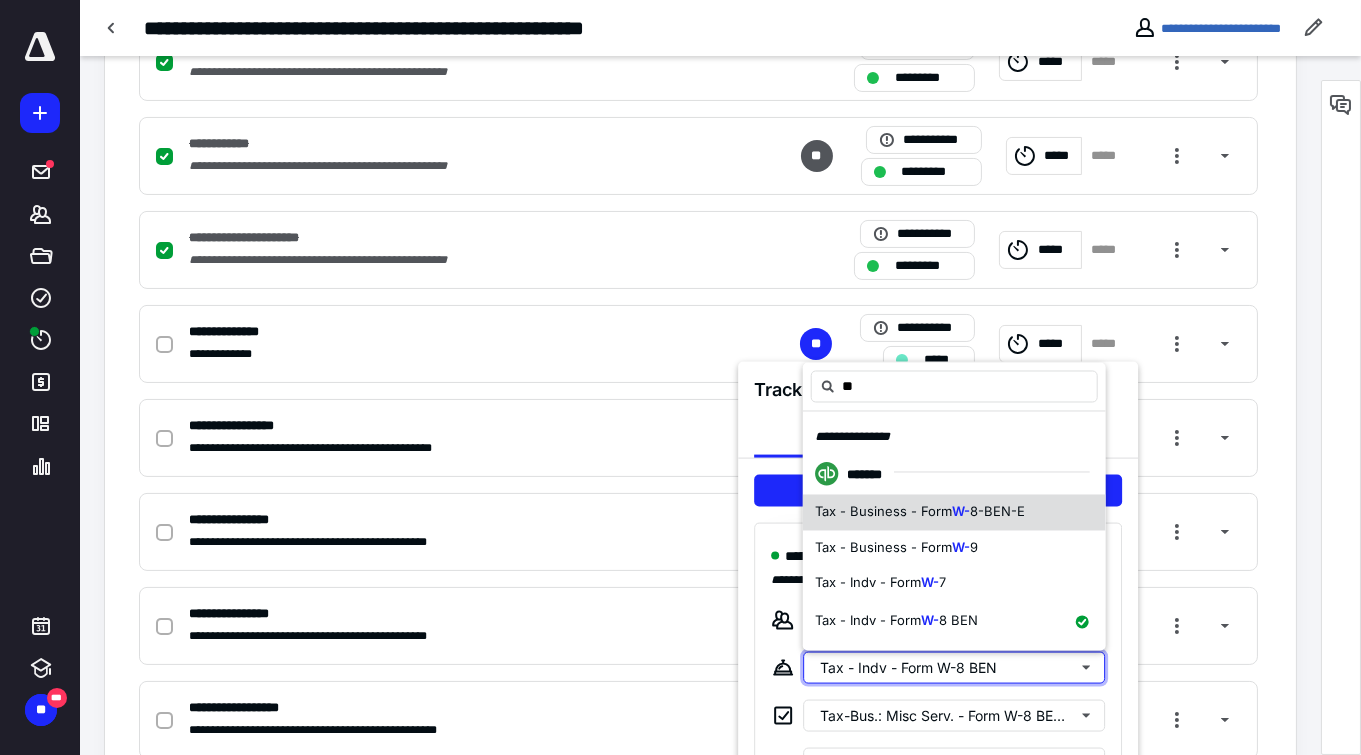 type 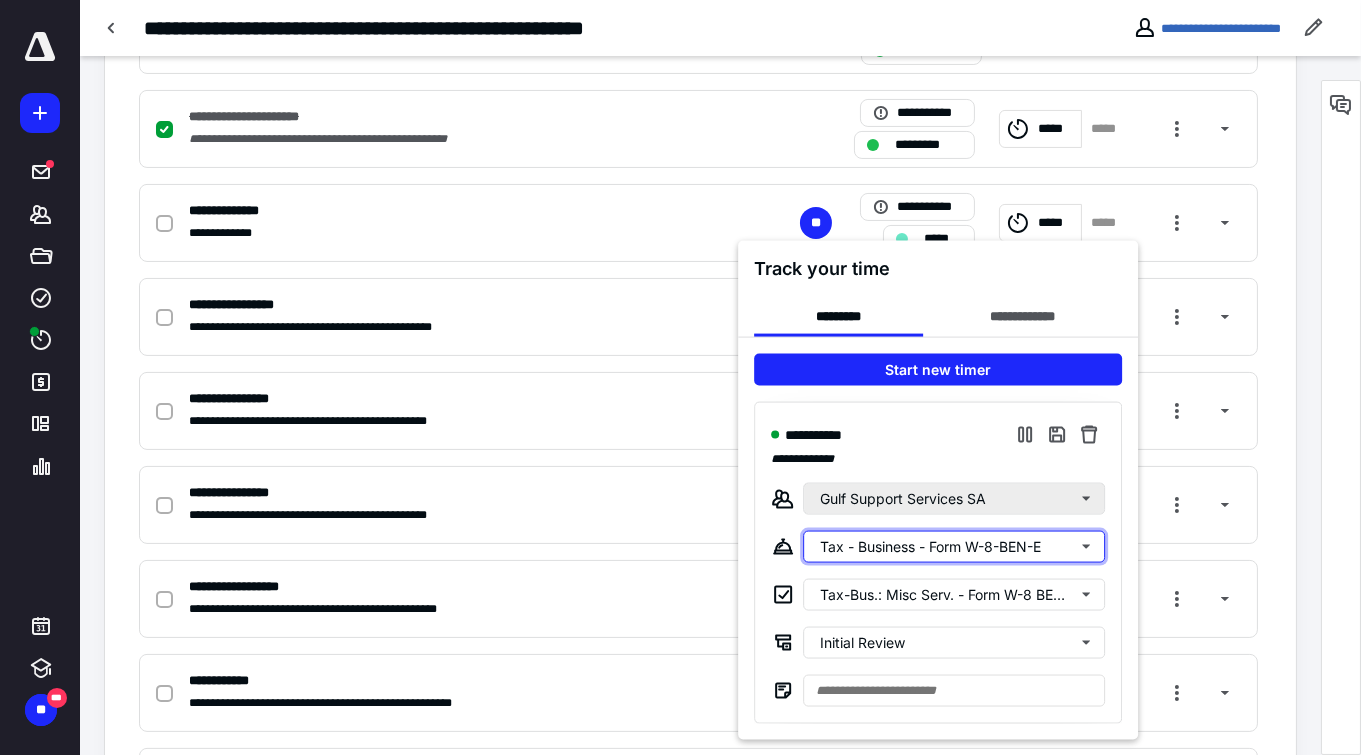 scroll, scrollTop: 777, scrollLeft: 0, axis: vertical 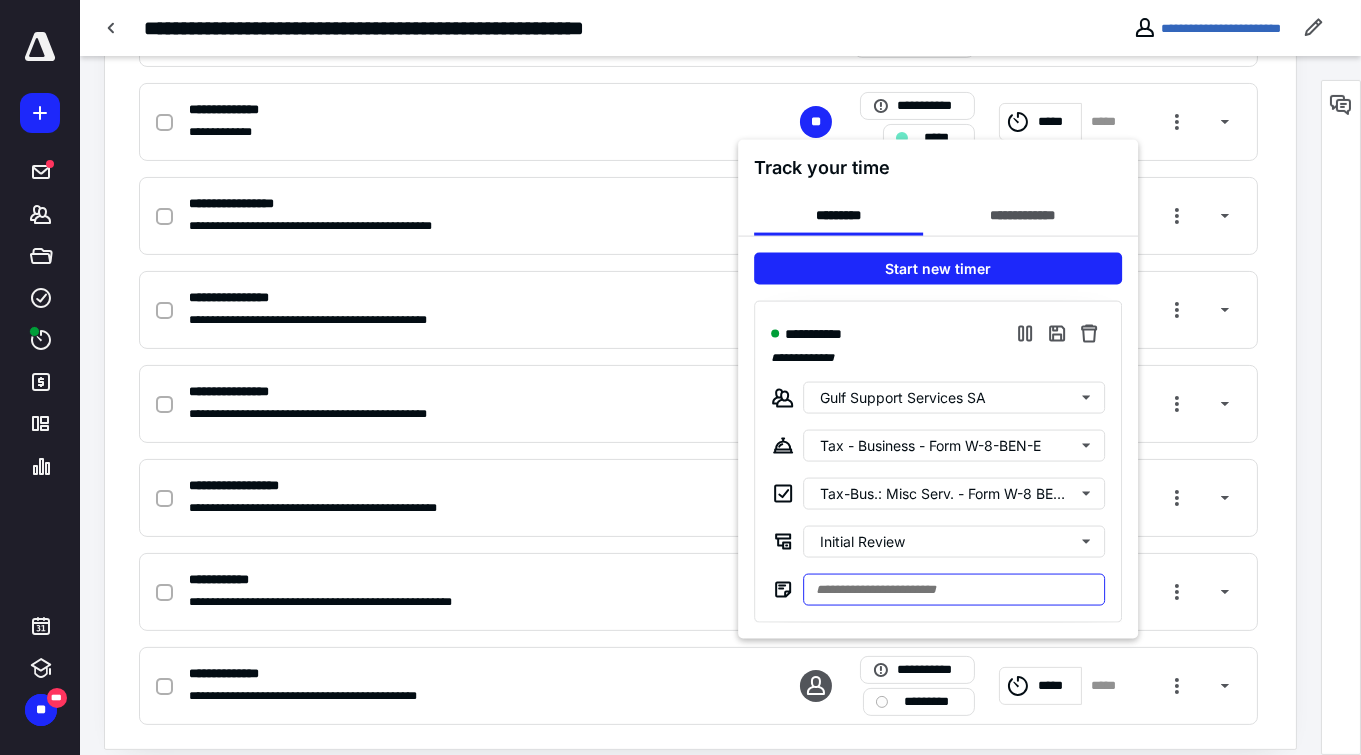 click at bounding box center [954, 590] 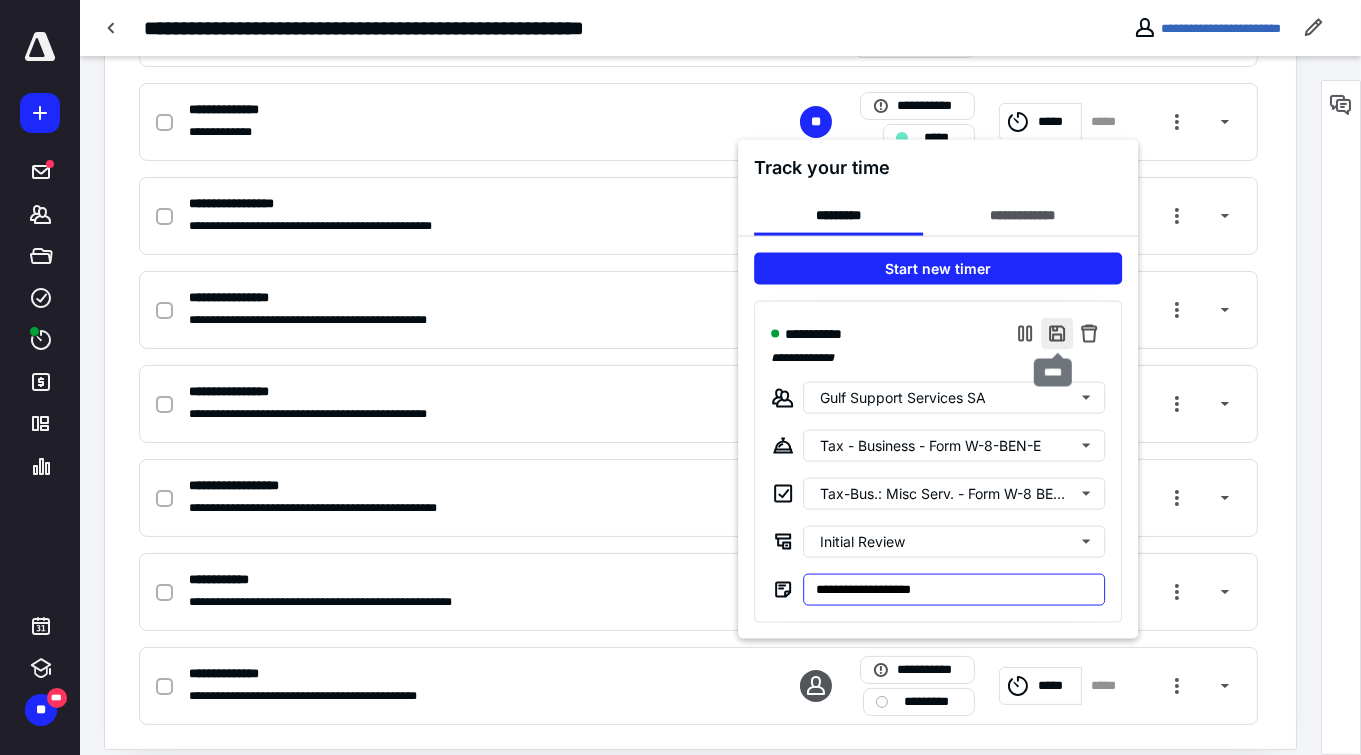 type on "**********" 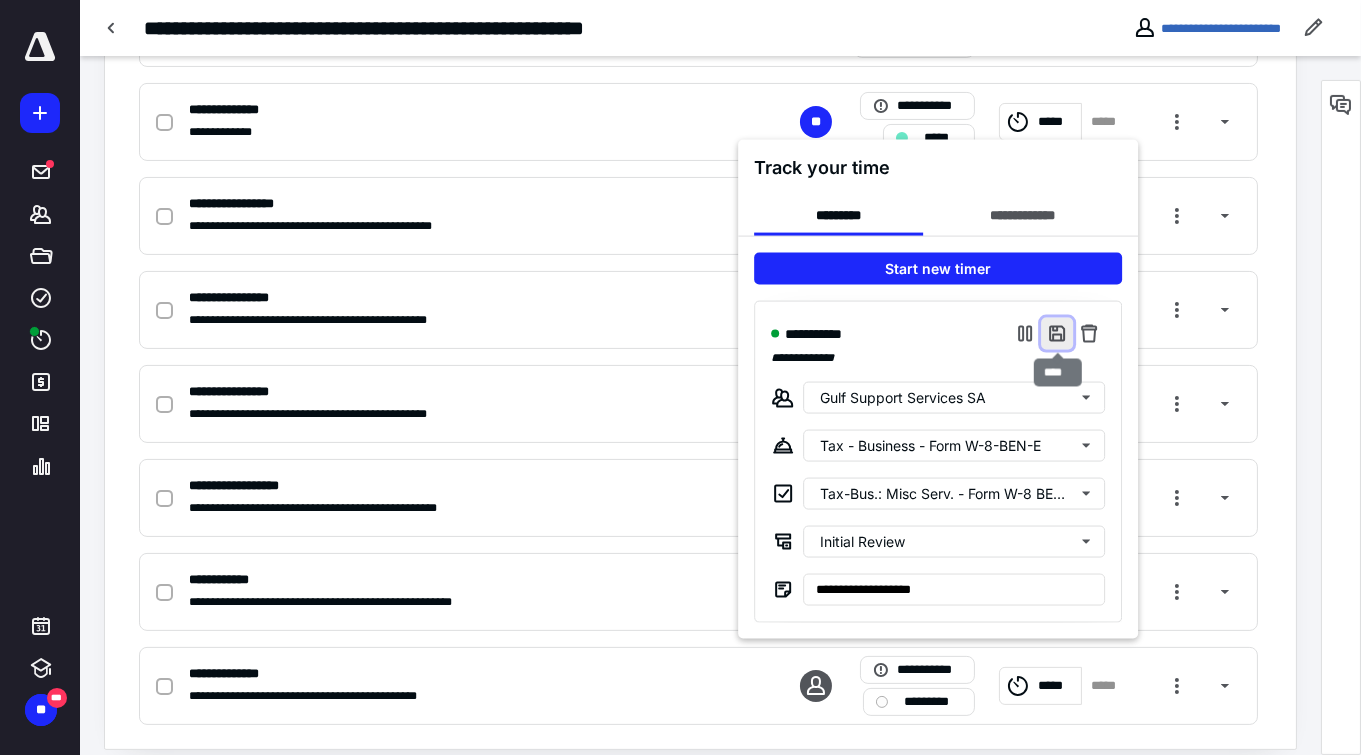 click at bounding box center (1057, 334) 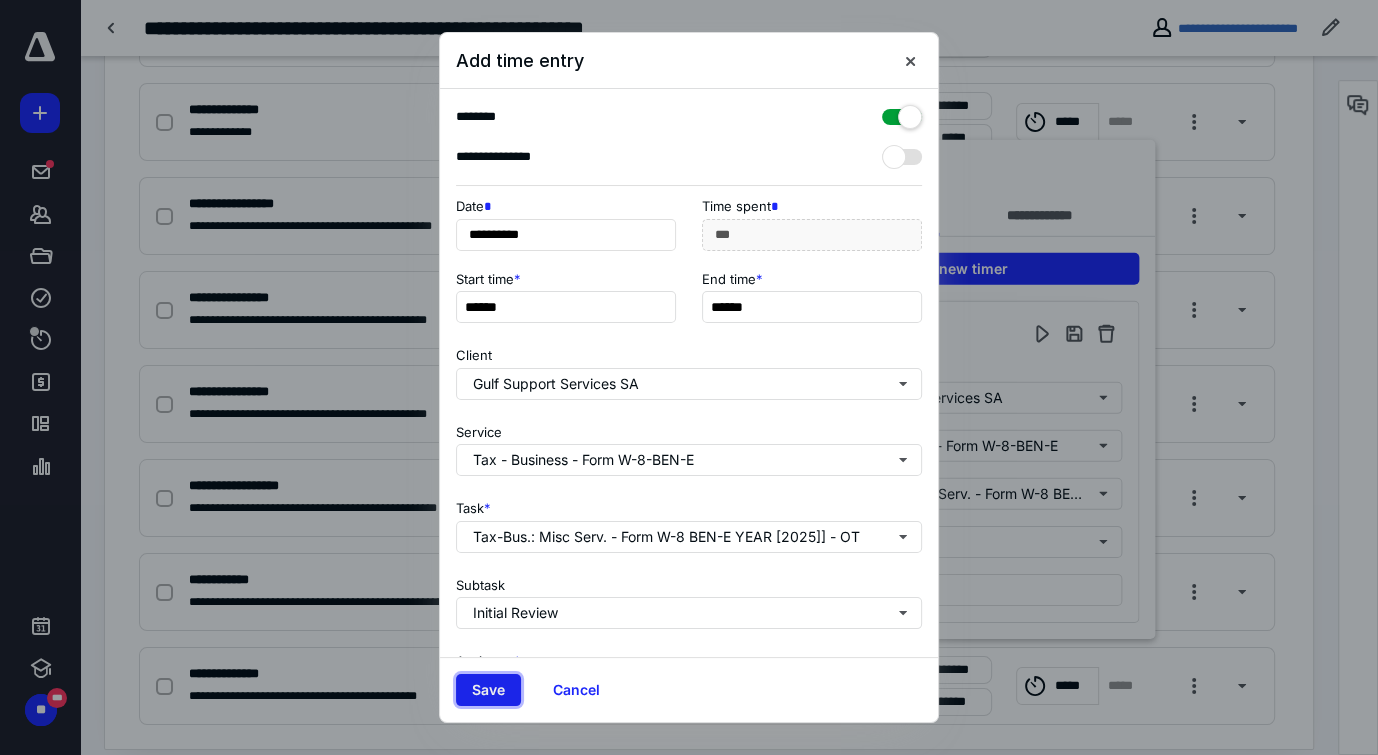 click on "Save" at bounding box center (488, 690) 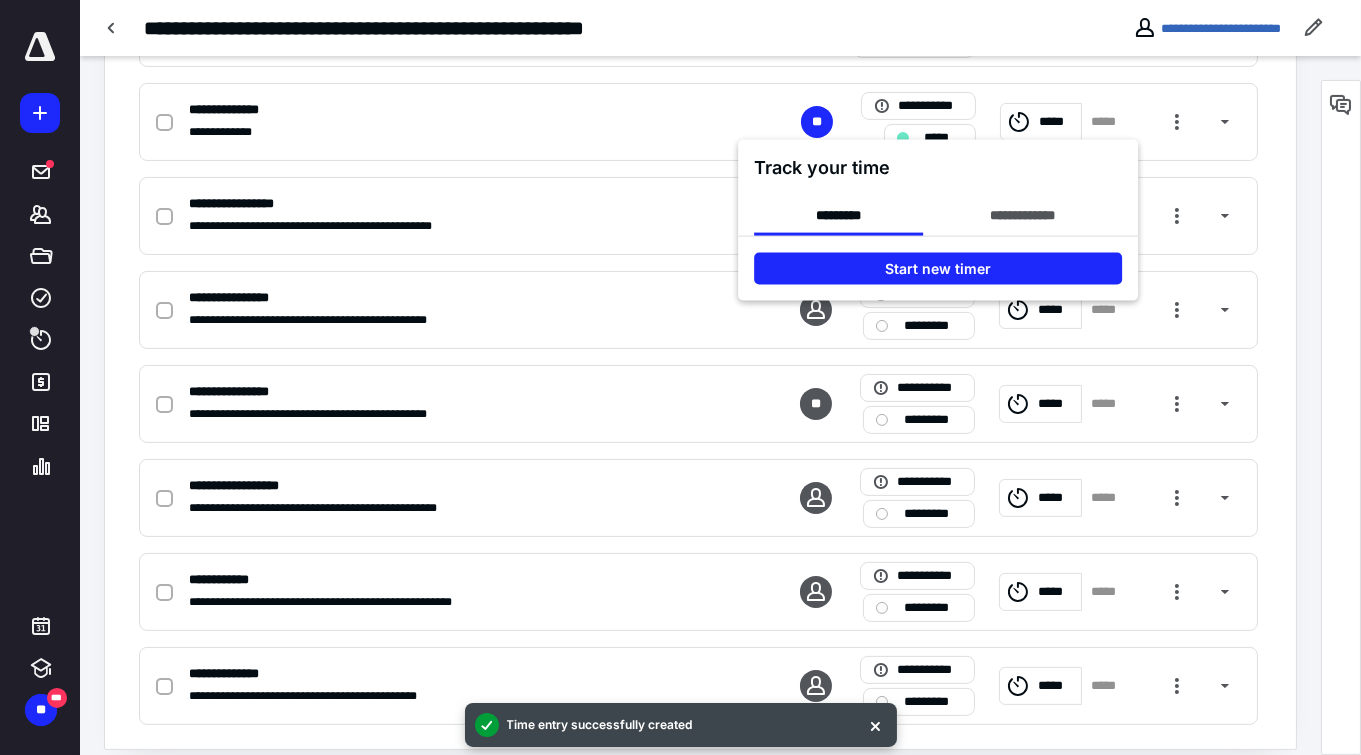 click at bounding box center [680, 377] 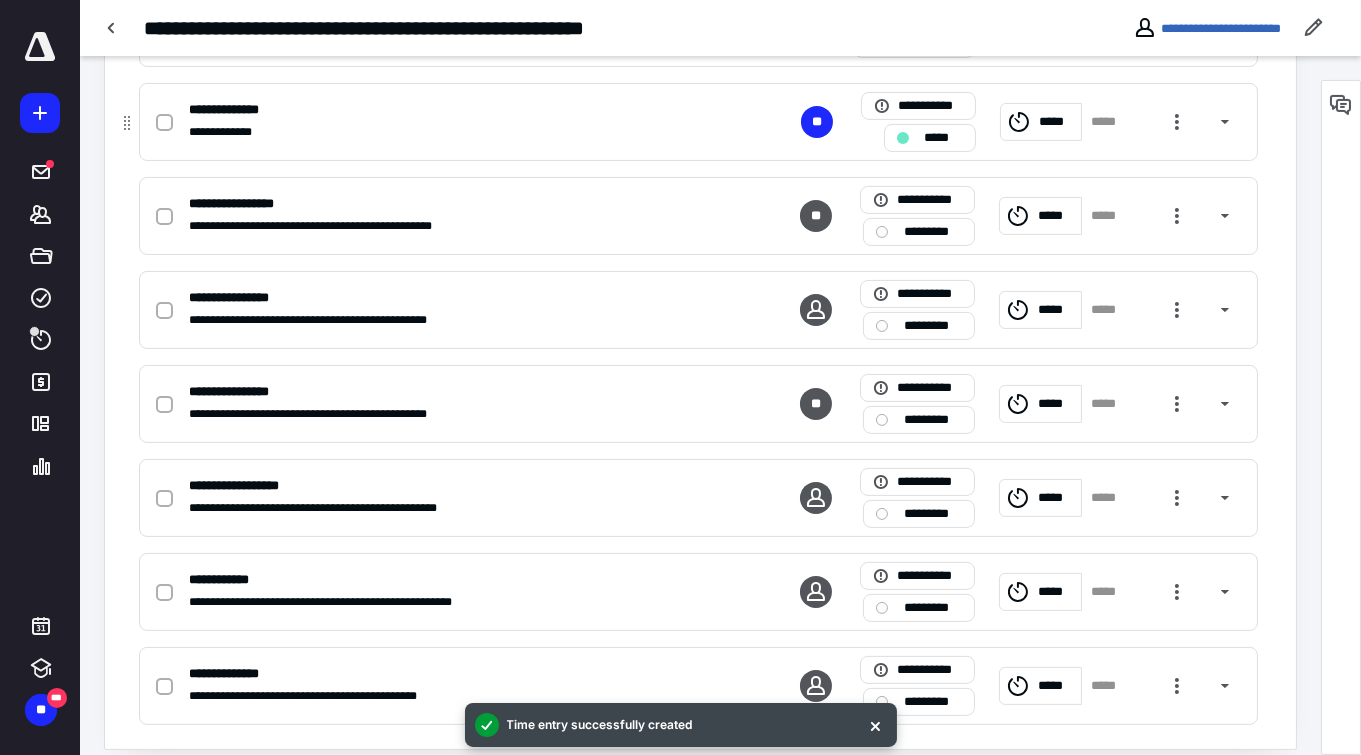 click 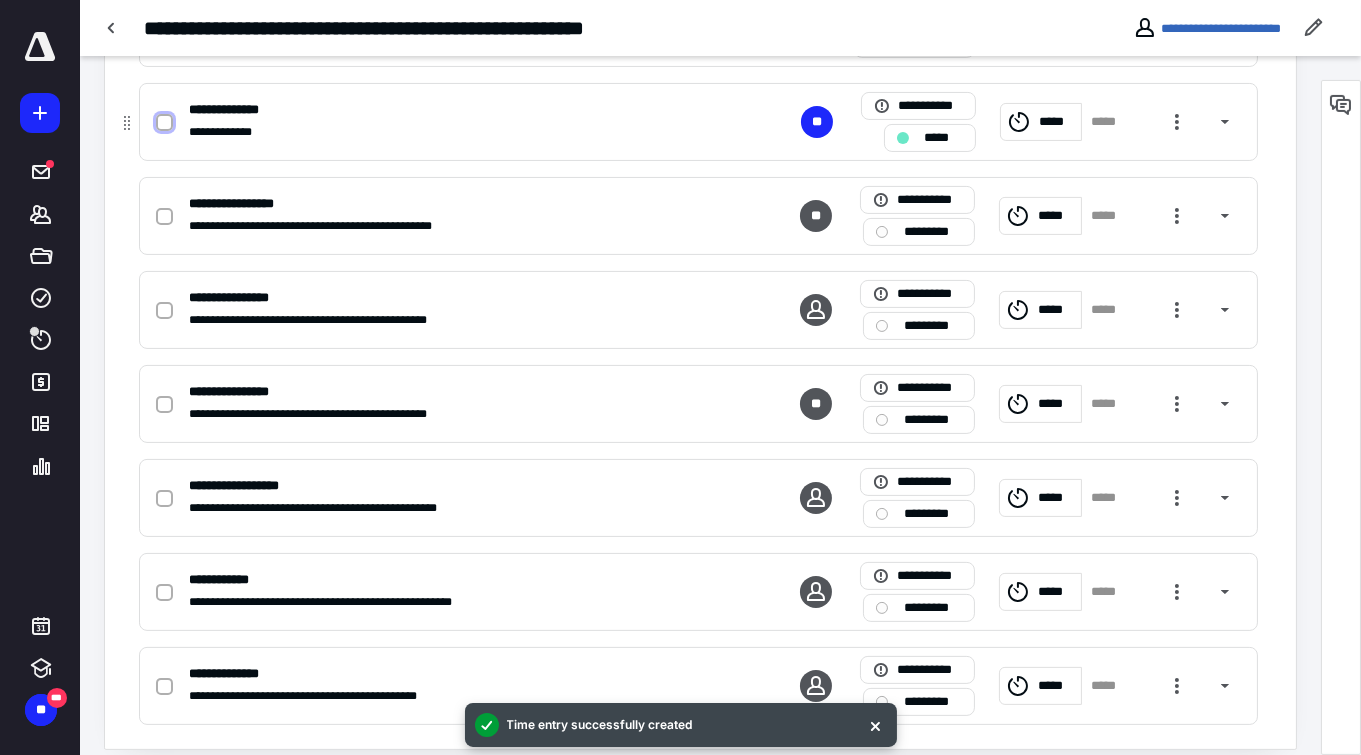 click at bounding box center [164, 123] 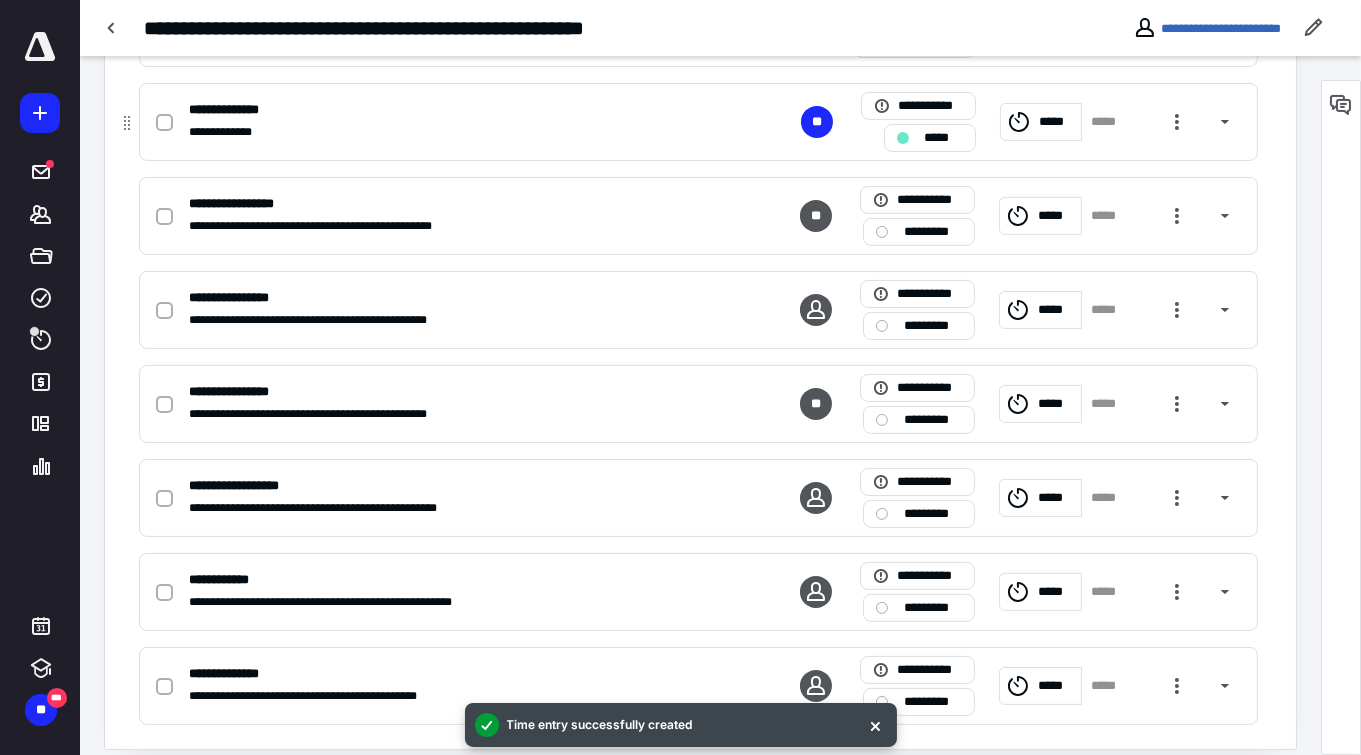 checkbox on "true" 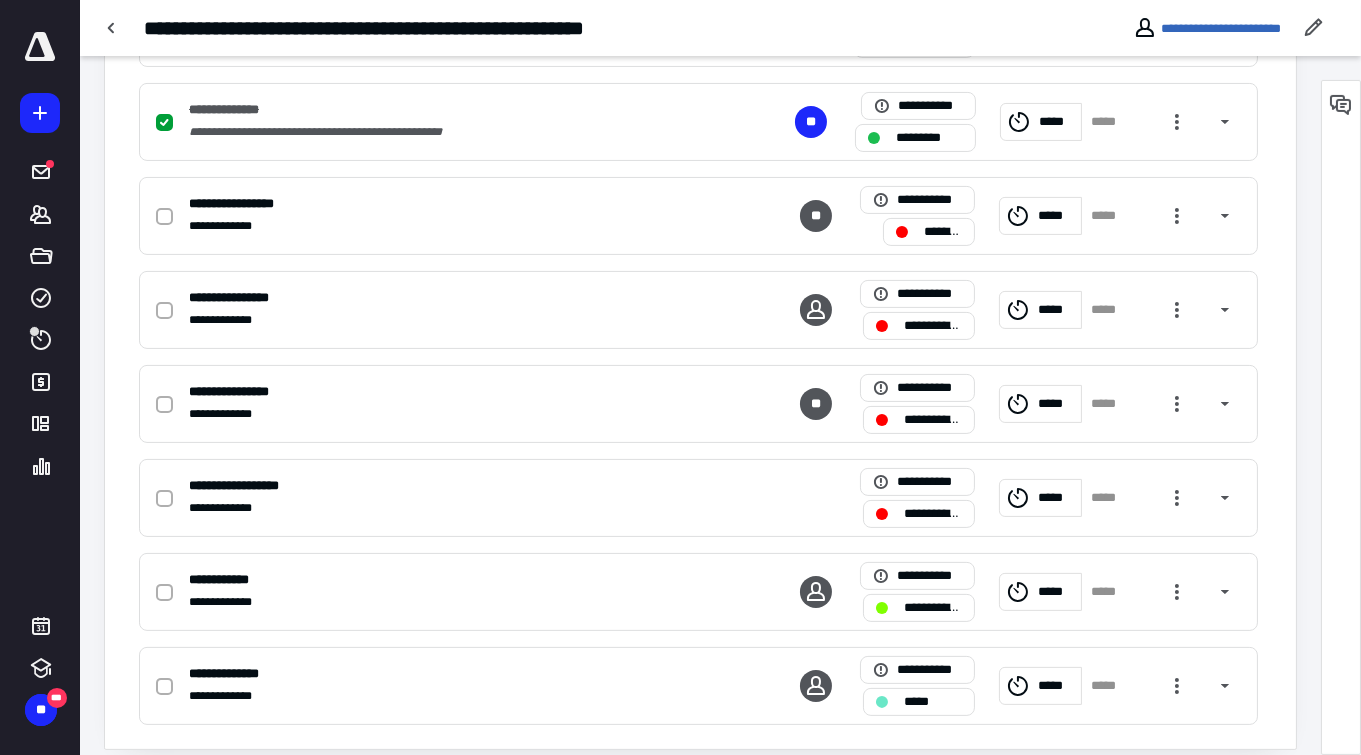 checkbox on "true" 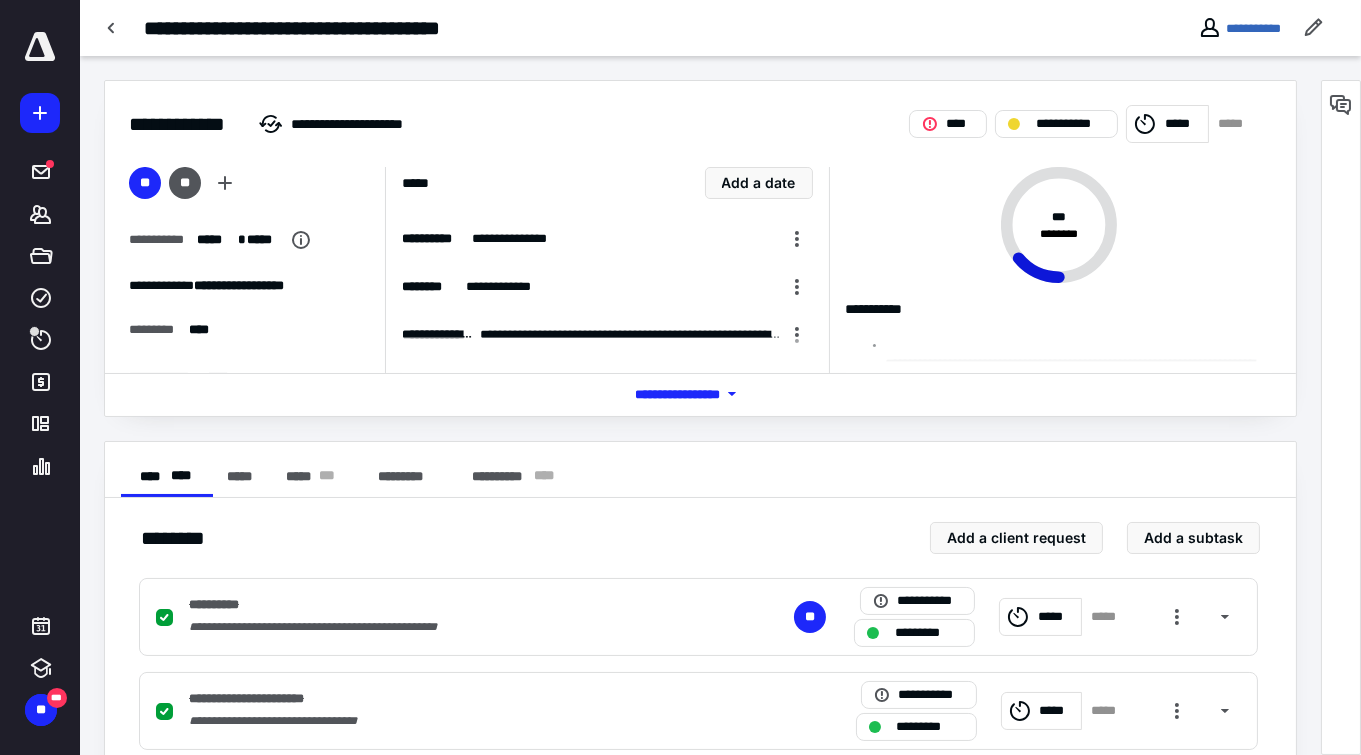 scroll, scrollTop: 0, scrollLeft: 0, axis: both 